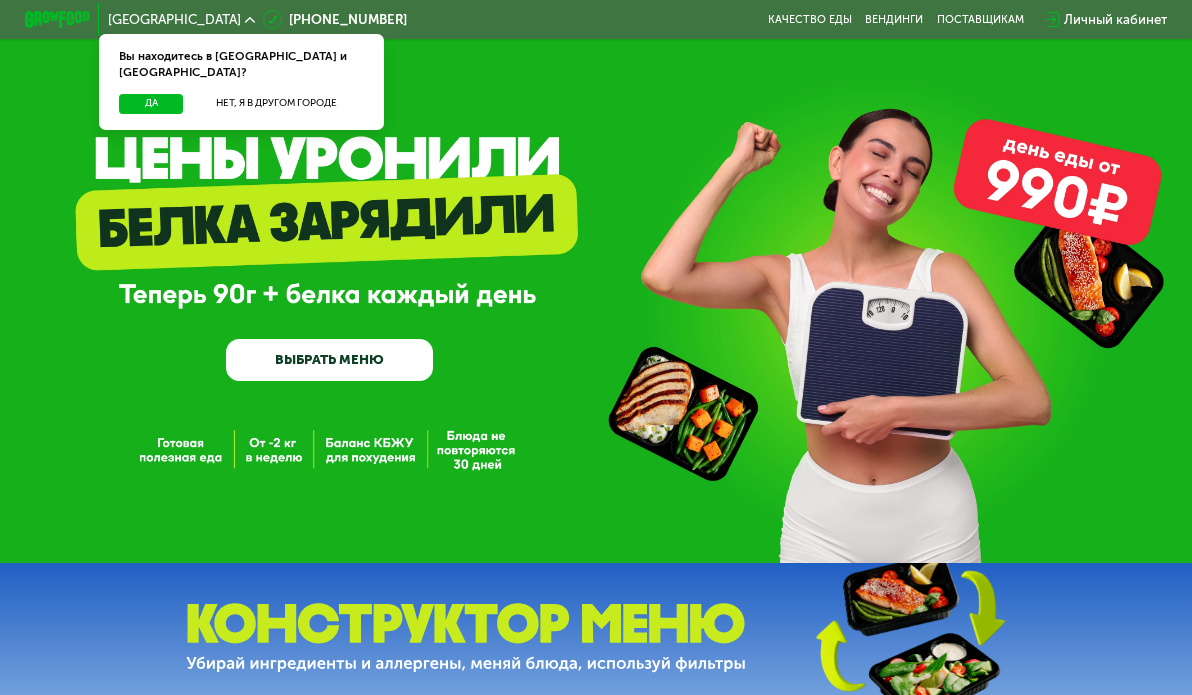 scroll, scrollTop: 0, scrollLeft: 0, axis: both 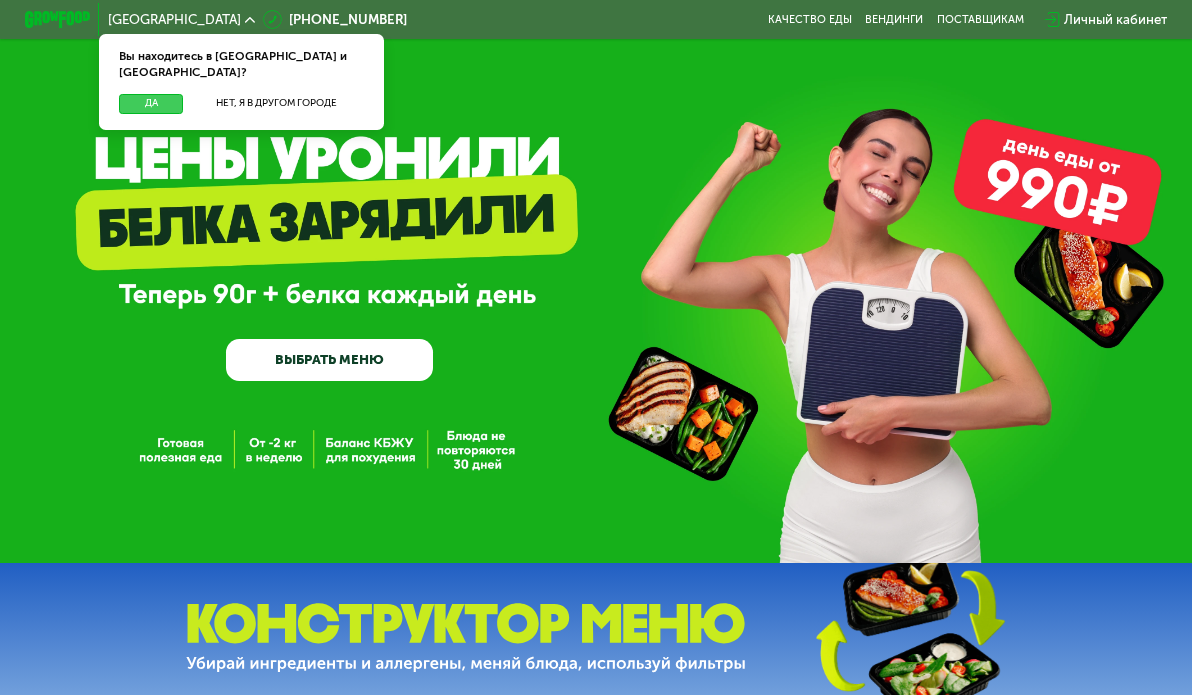 click on "Да" at bounding box center (151, 104) 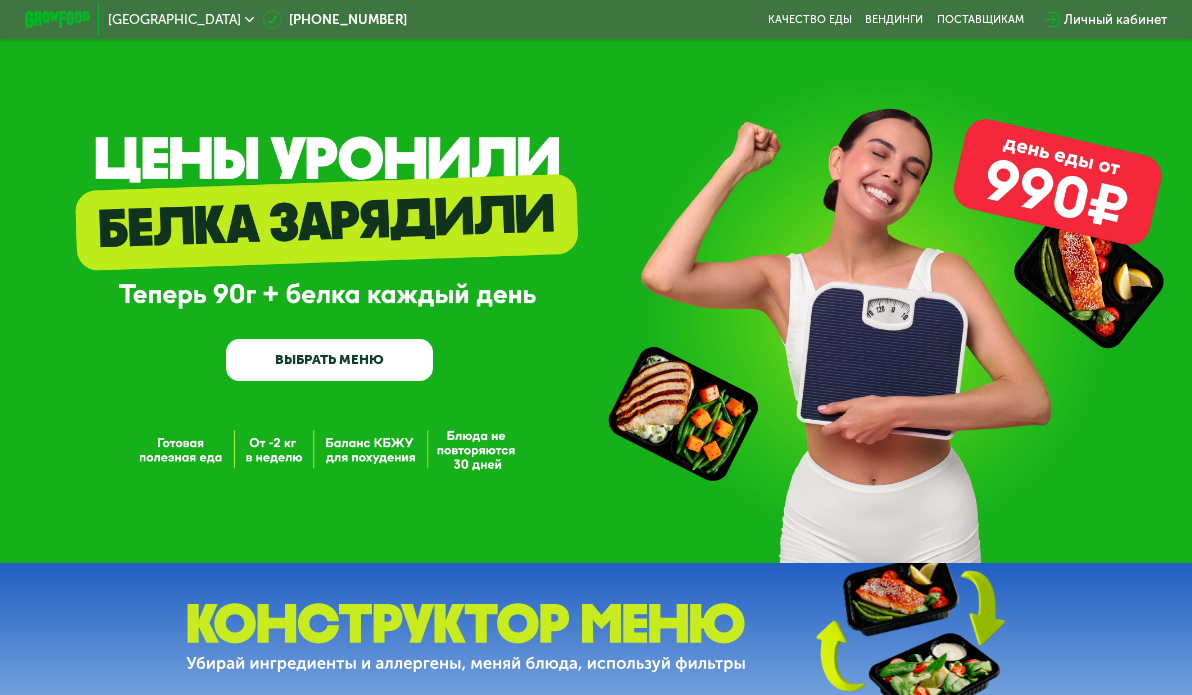 click on "Москва" 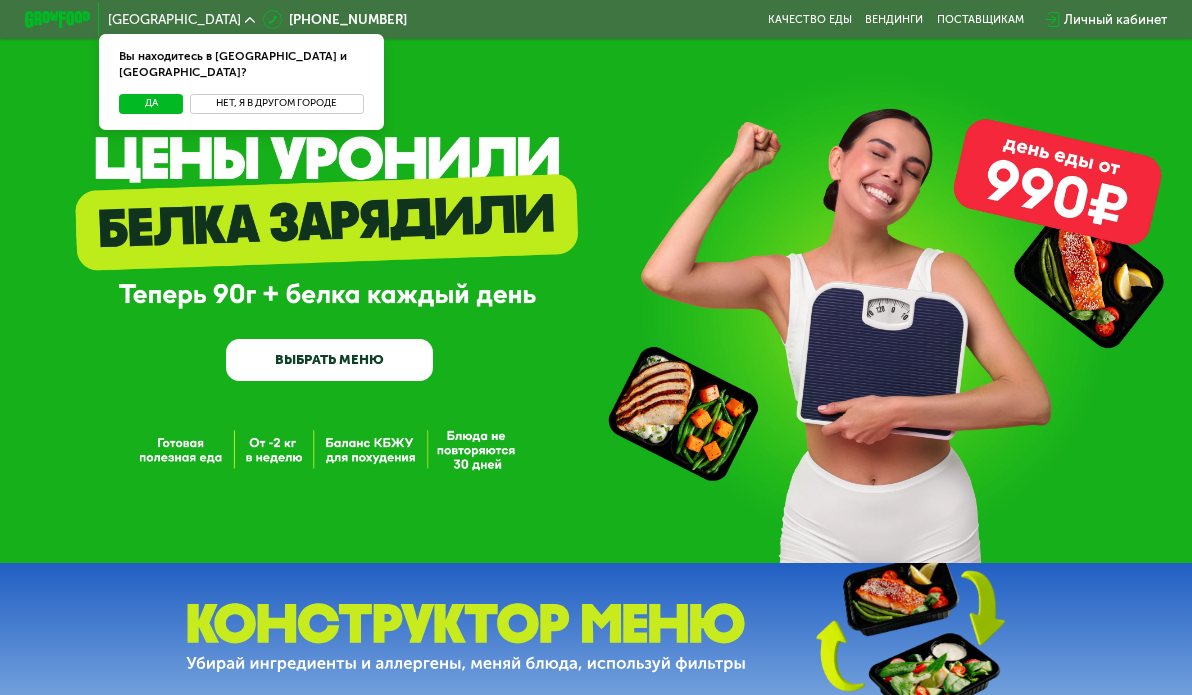 click on "Нет, я в другом городе" at bounding box center (277, 104) 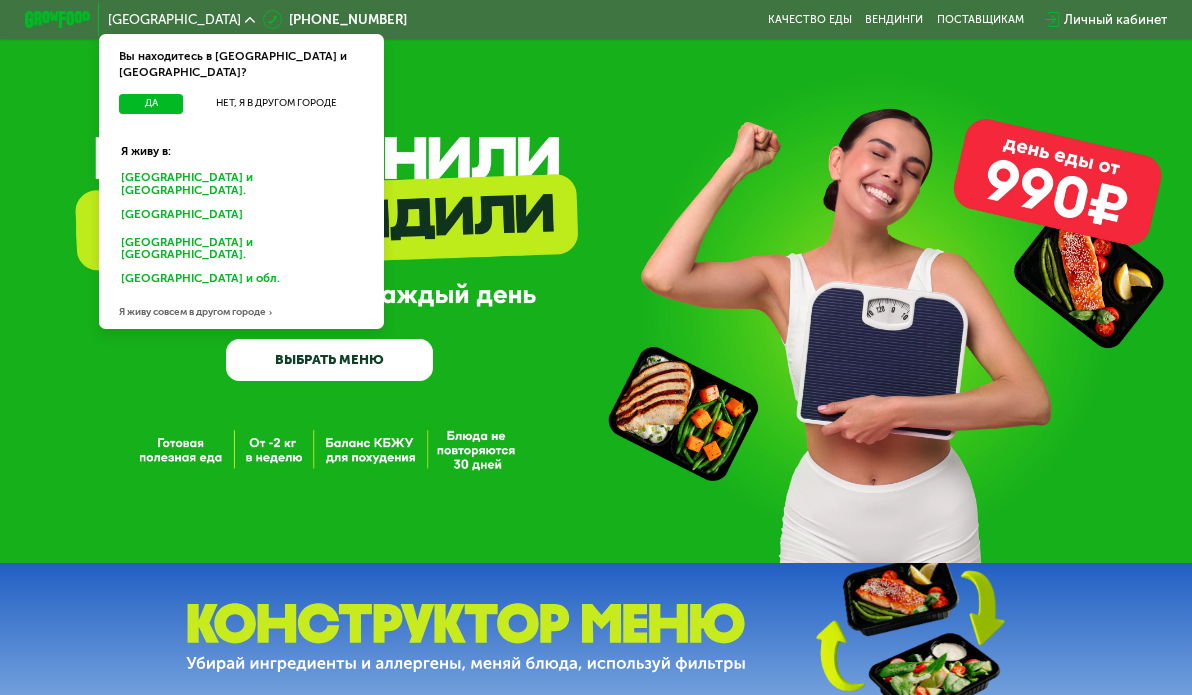 click on "Санкт-Петербурге и обл." 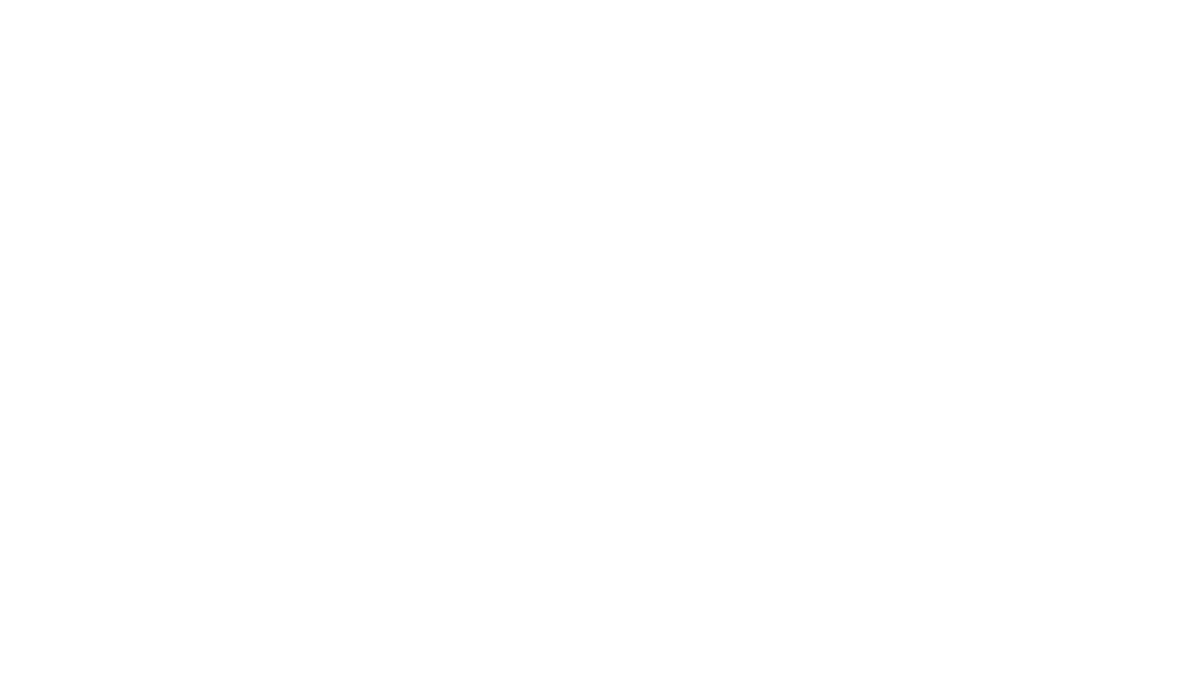 scroll, scrollTop: 0, scrollLeft: 0, axis: both 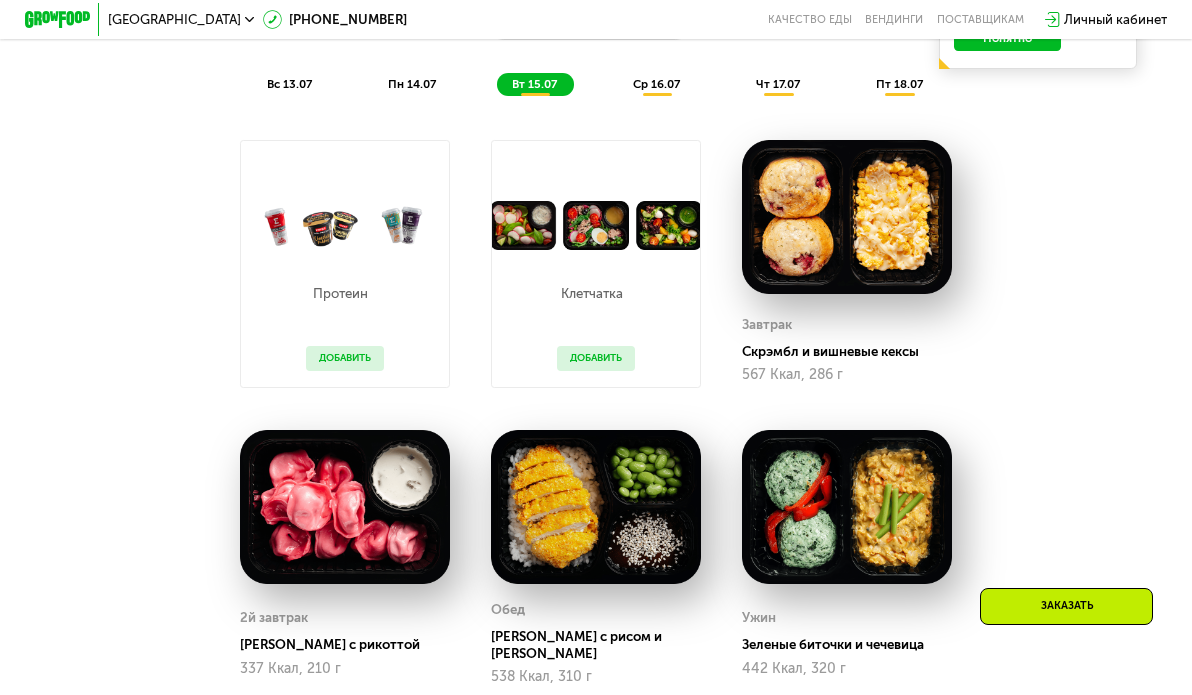 click on "вс 13.07" at bounding box center [289, 84] 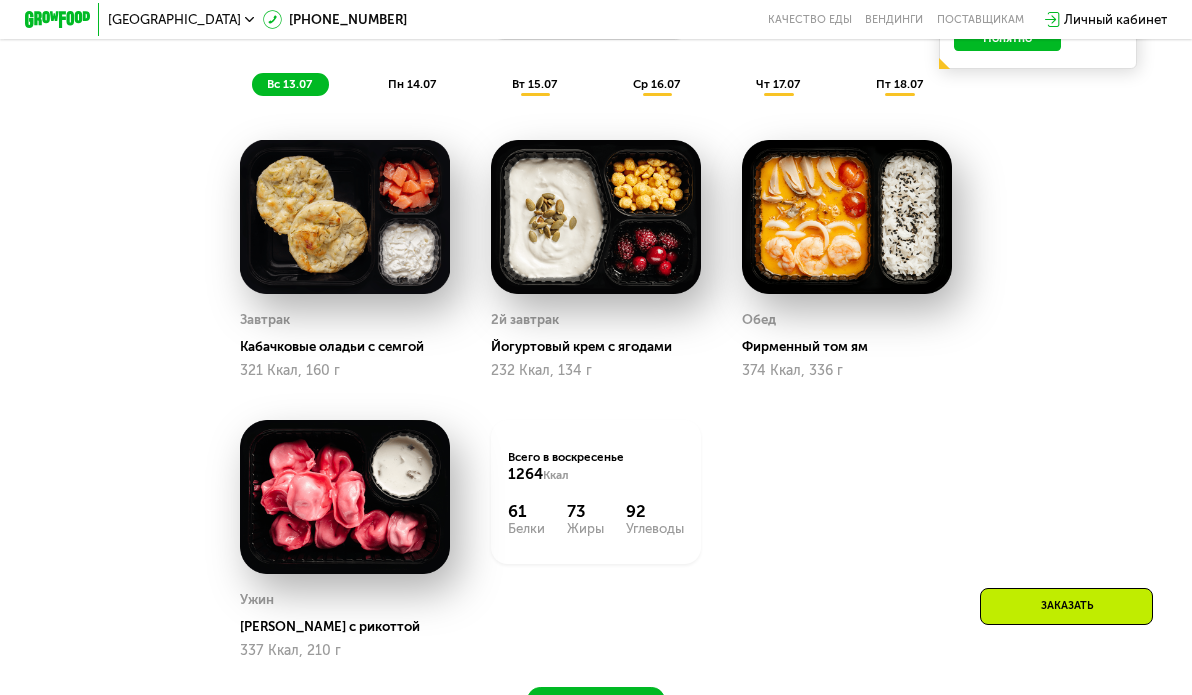 click on "пн 14.07" at bounding box center (412, 84) 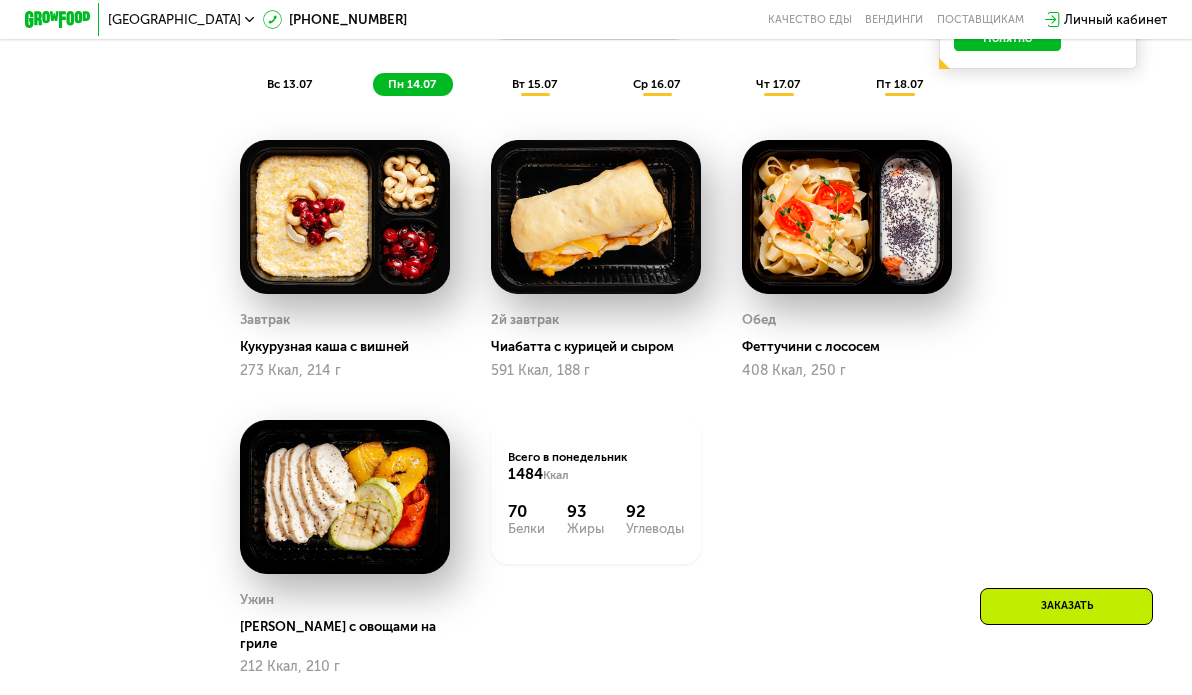click on "вт 15.07" at bounding box center (534, 84) 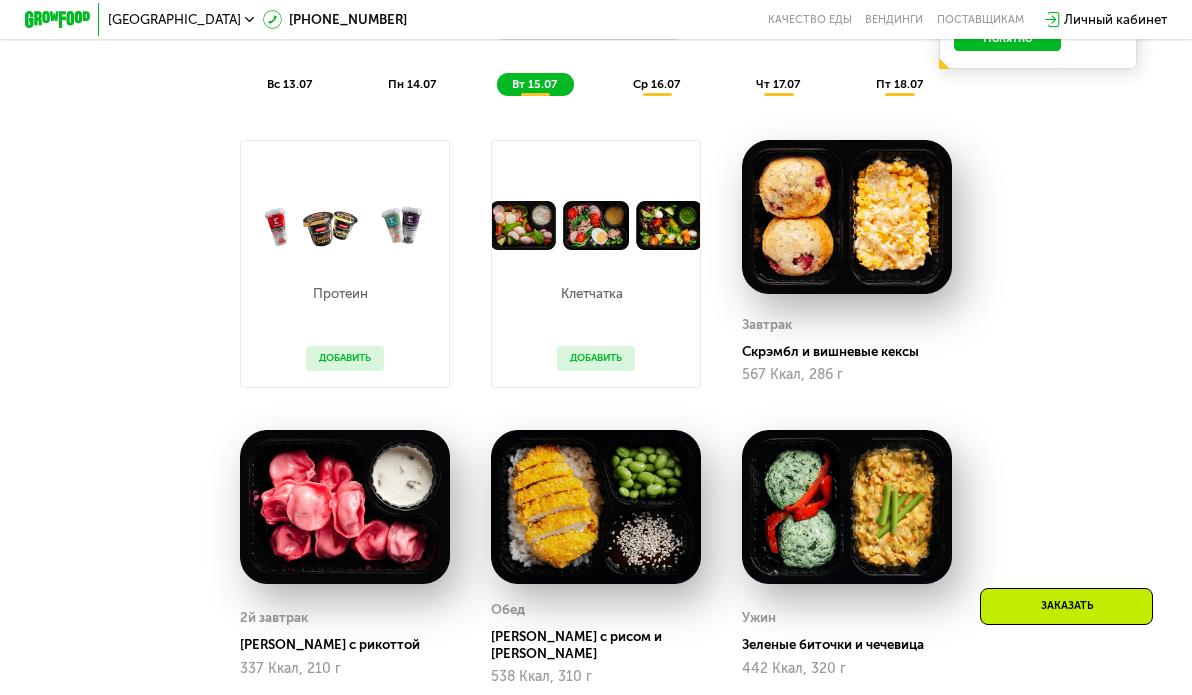 click on "ср 16.07" at bounding box center [656, 84] 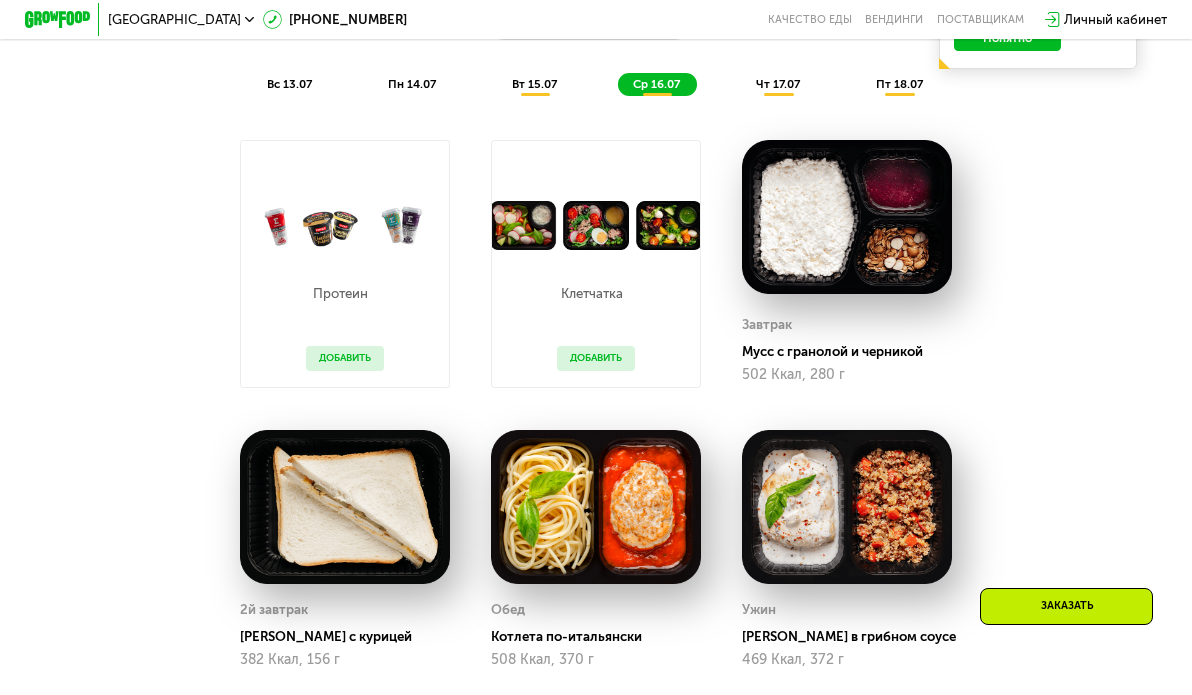 click on "чт 17.07" at bounding box center [778, 84] 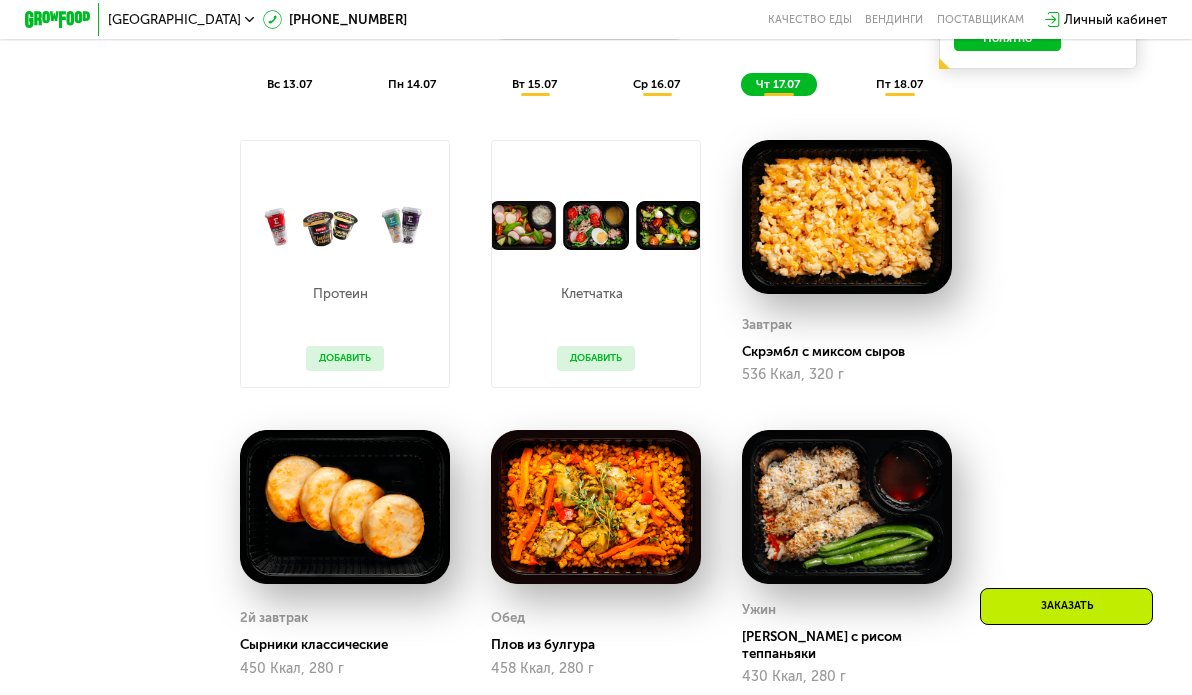 click on "пт 18.07" at bounding box center (899, 84) 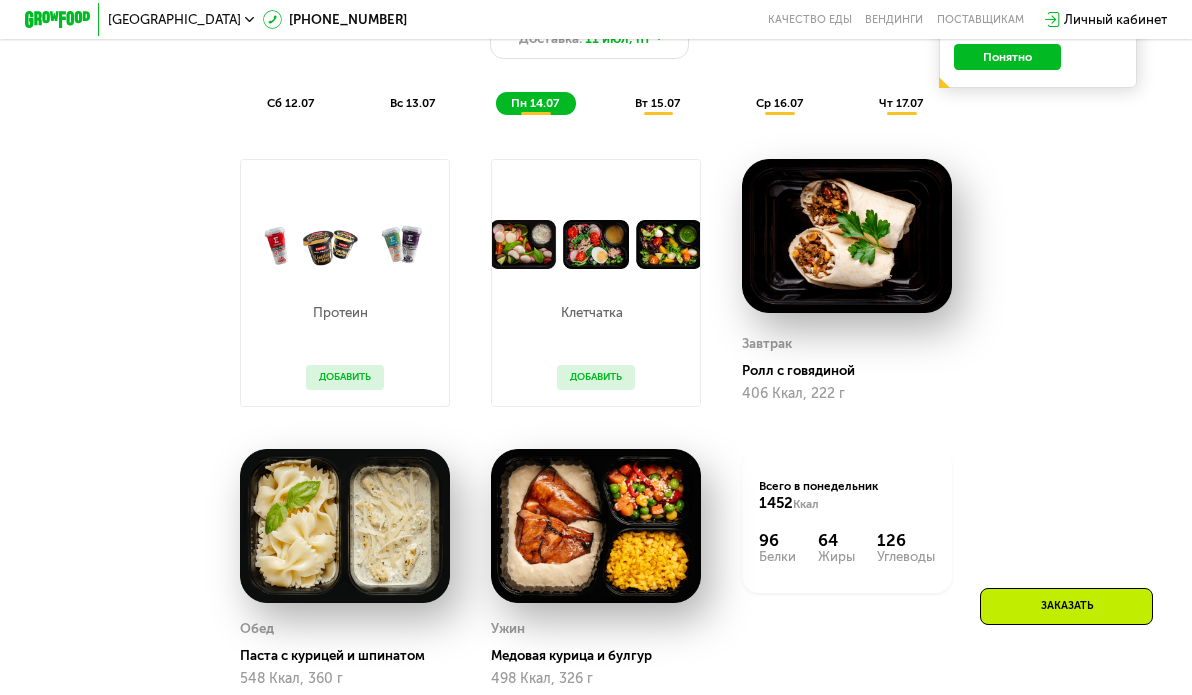 scroll, scrollTop: 1009, scrollLeft: 0, axis: vertical 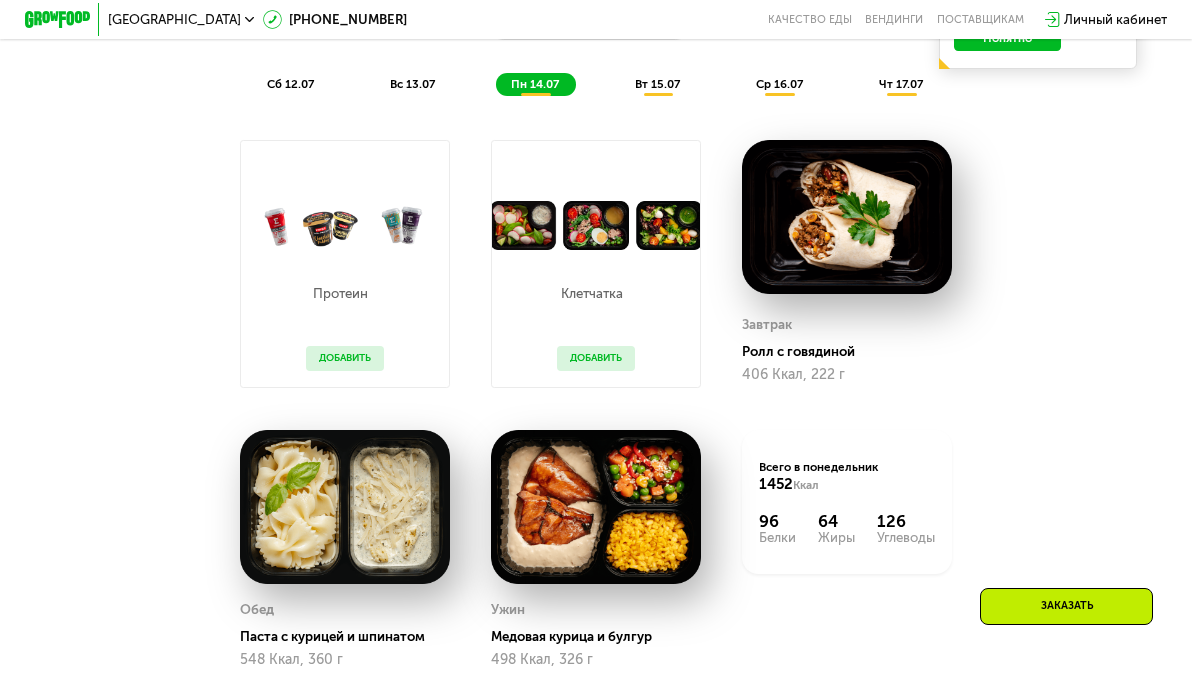 click on "сб 12.07" at bounding box center (290, 84) 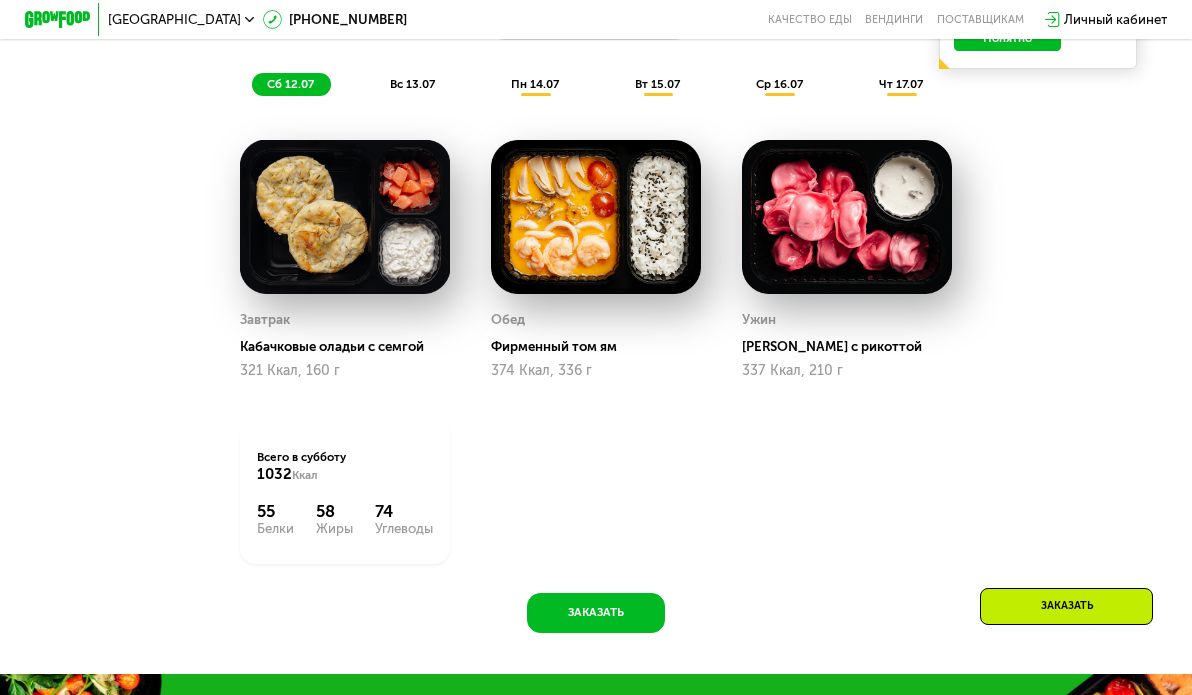 click on "вс 13.07" at bounding box center [412, 84] 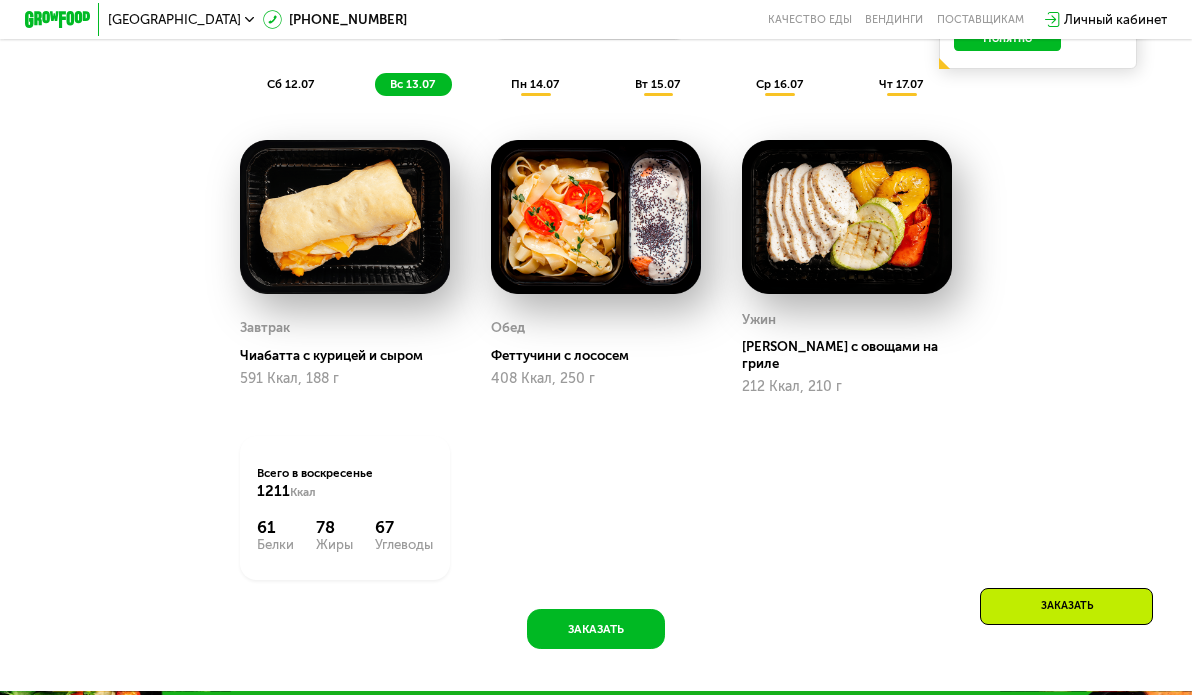 click on "пн 14.07" at bounding box center [535, 84] 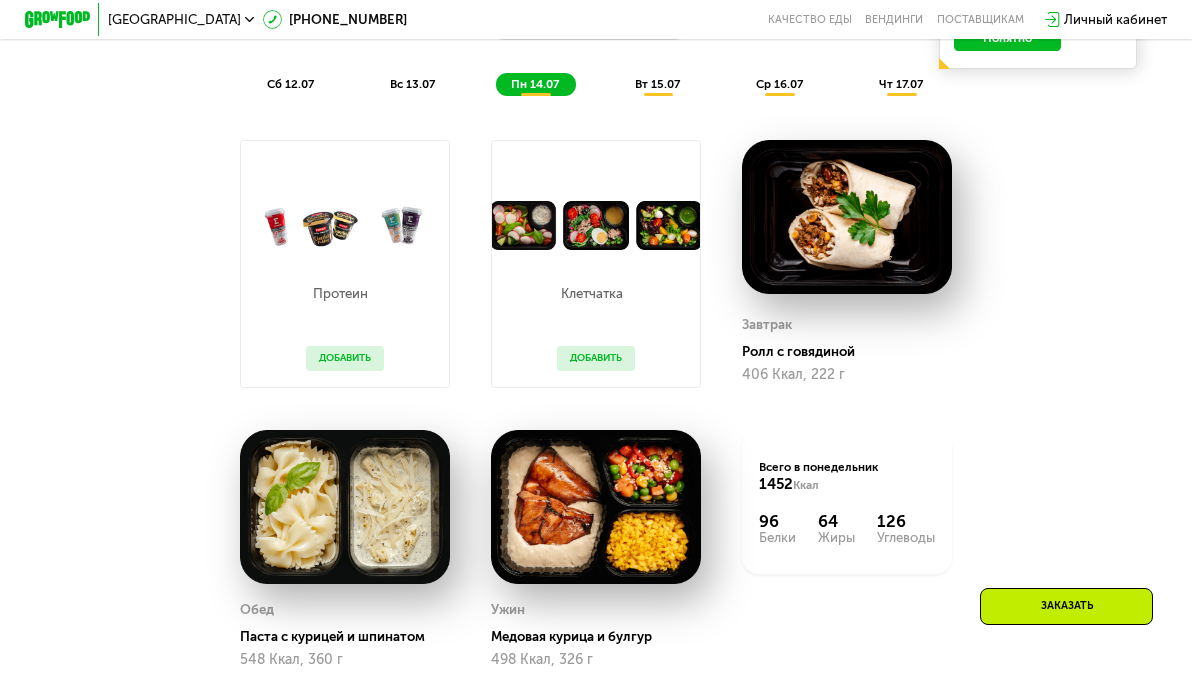 click on "вт 15.07" at bounding box center (657, 84) 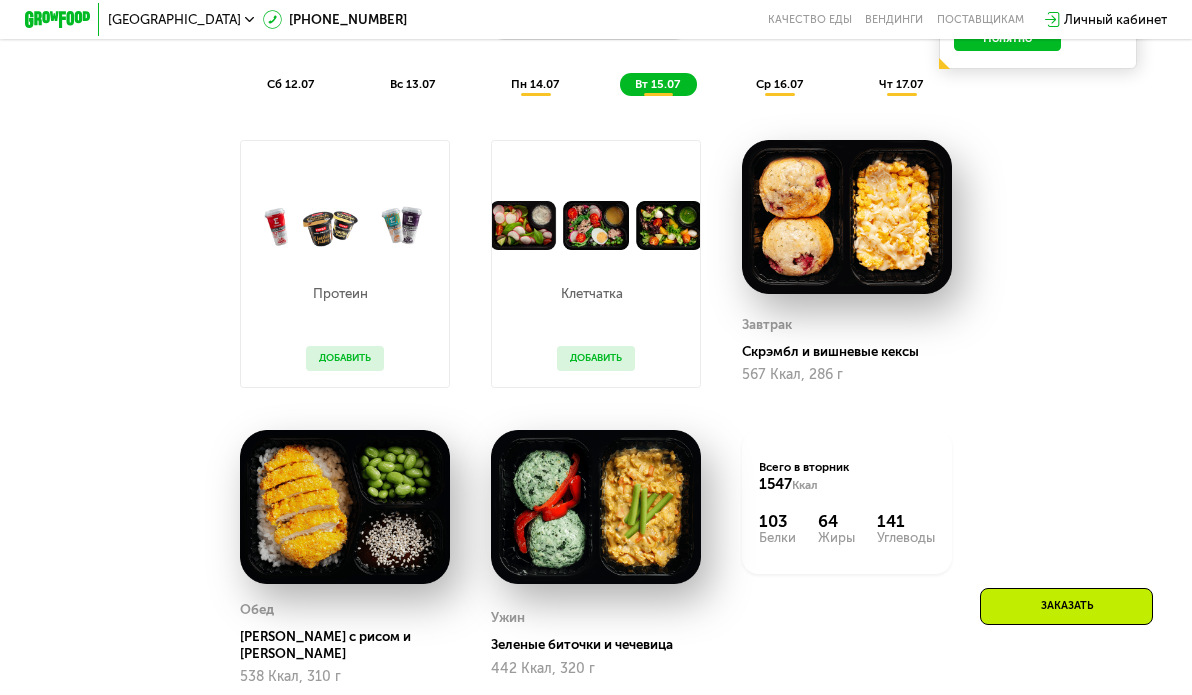 click on "ср 16.07" at bounding box center [779, 84] 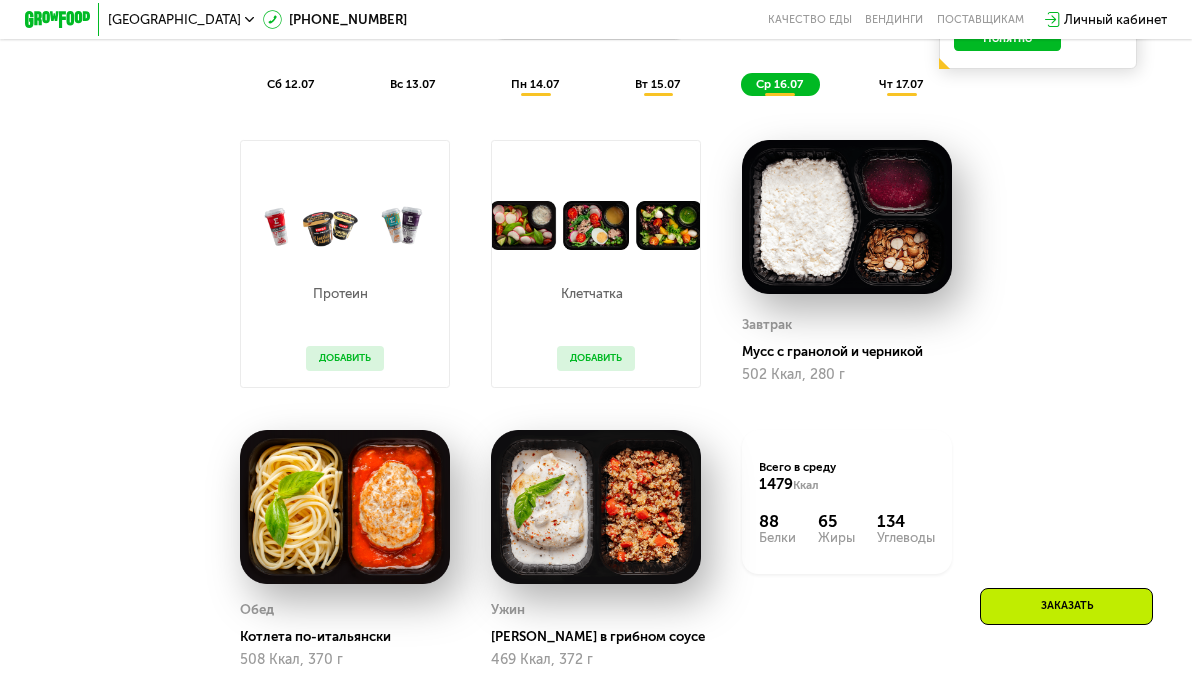 click on "чт 17.07" at bounding box center (901, 84) 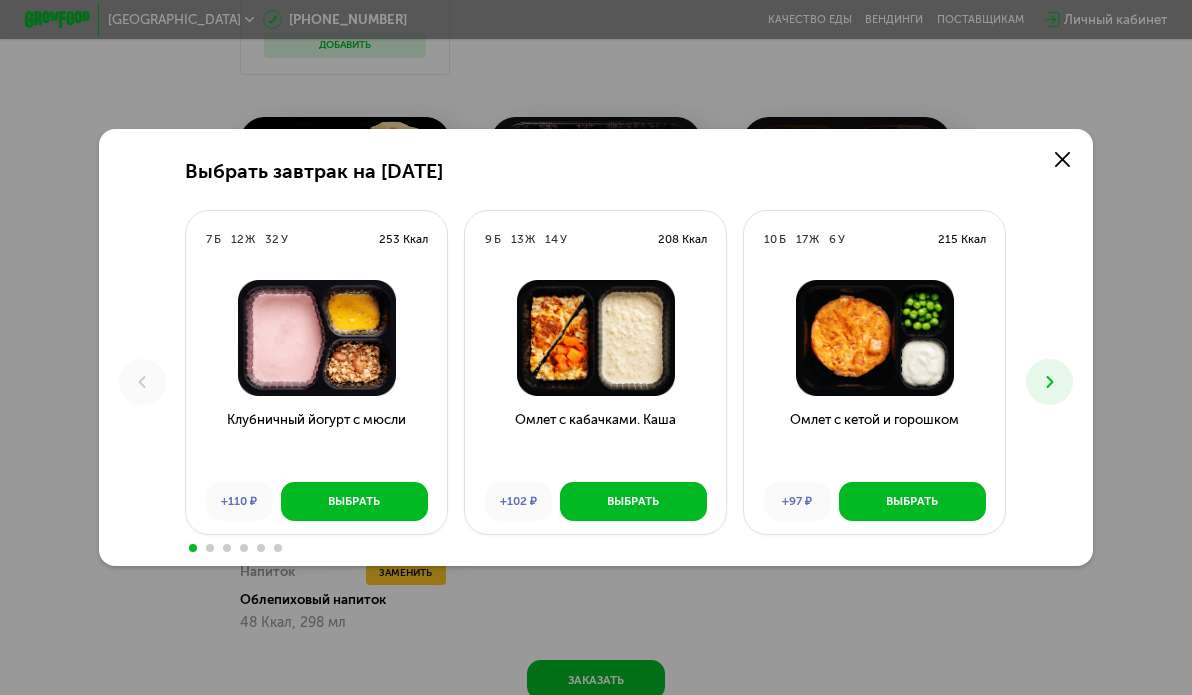 scroll, scrollTop: 0, scrollLeft: 0, axis: both 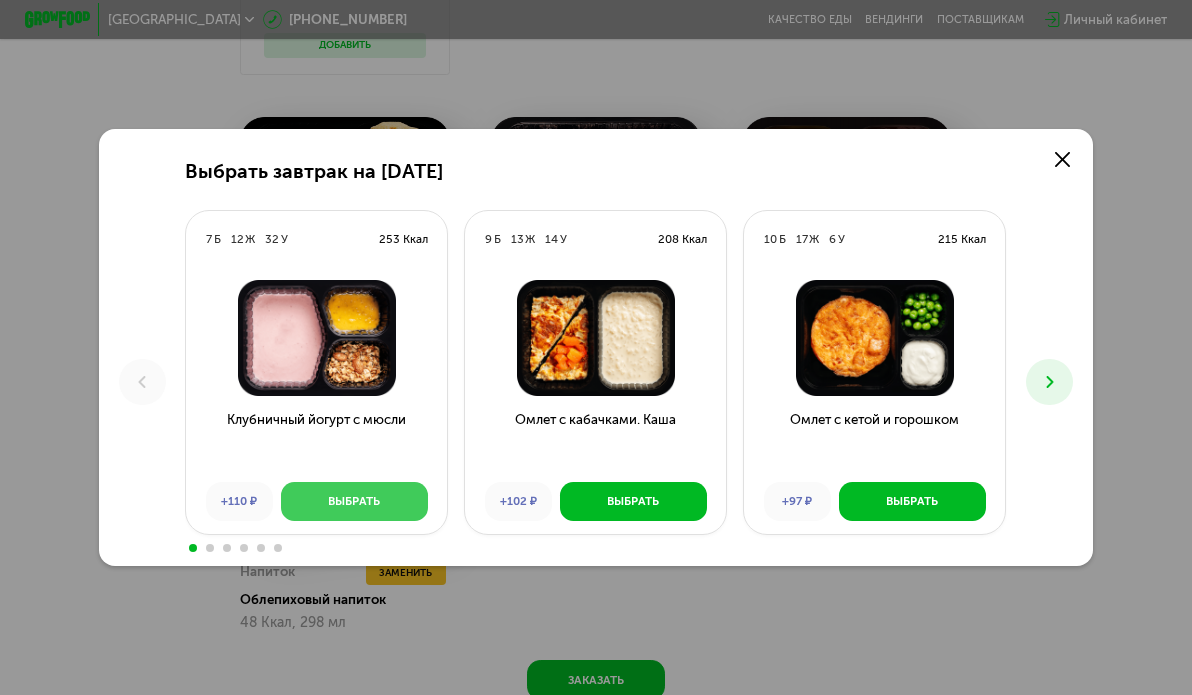 click on "Выбрать" at bounding box center (354, 501) 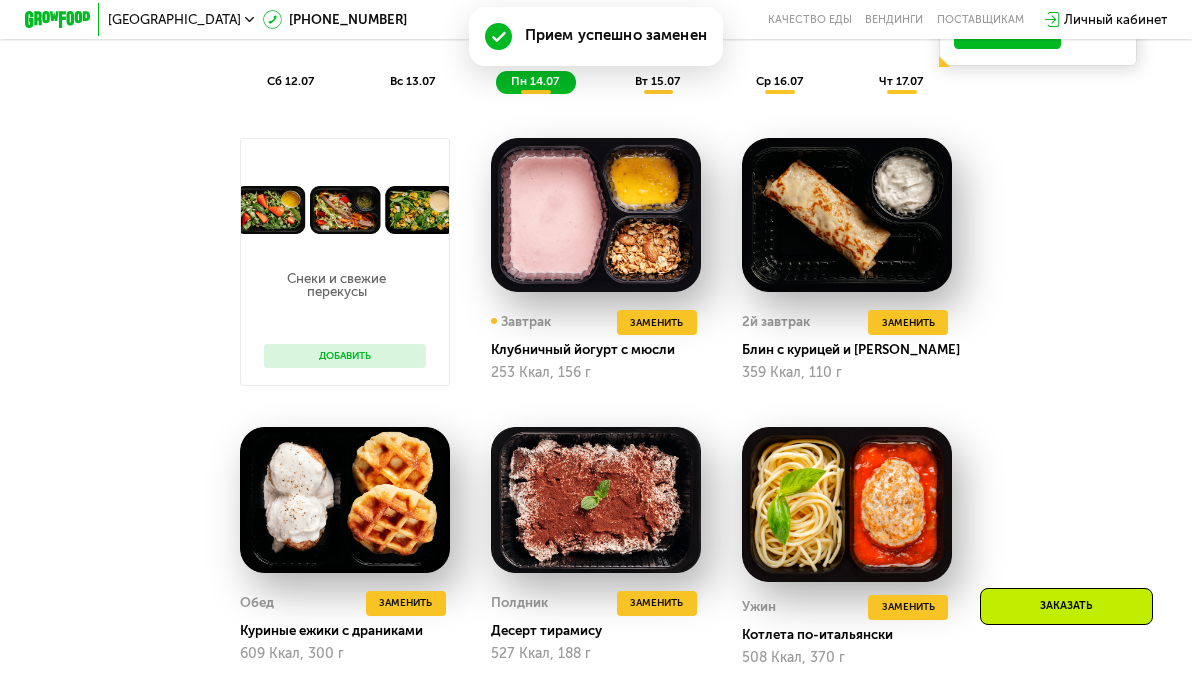 scroll, scrollTop: 988, scrollLeft: 0, axis: vertical 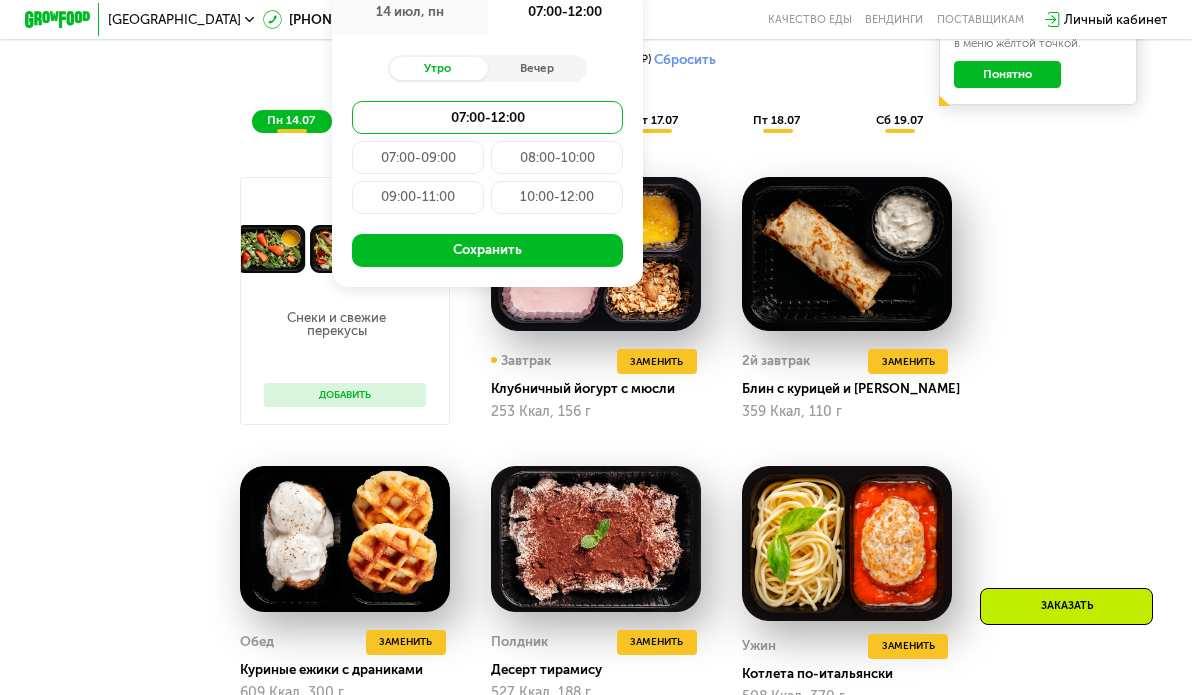 type on "**********" 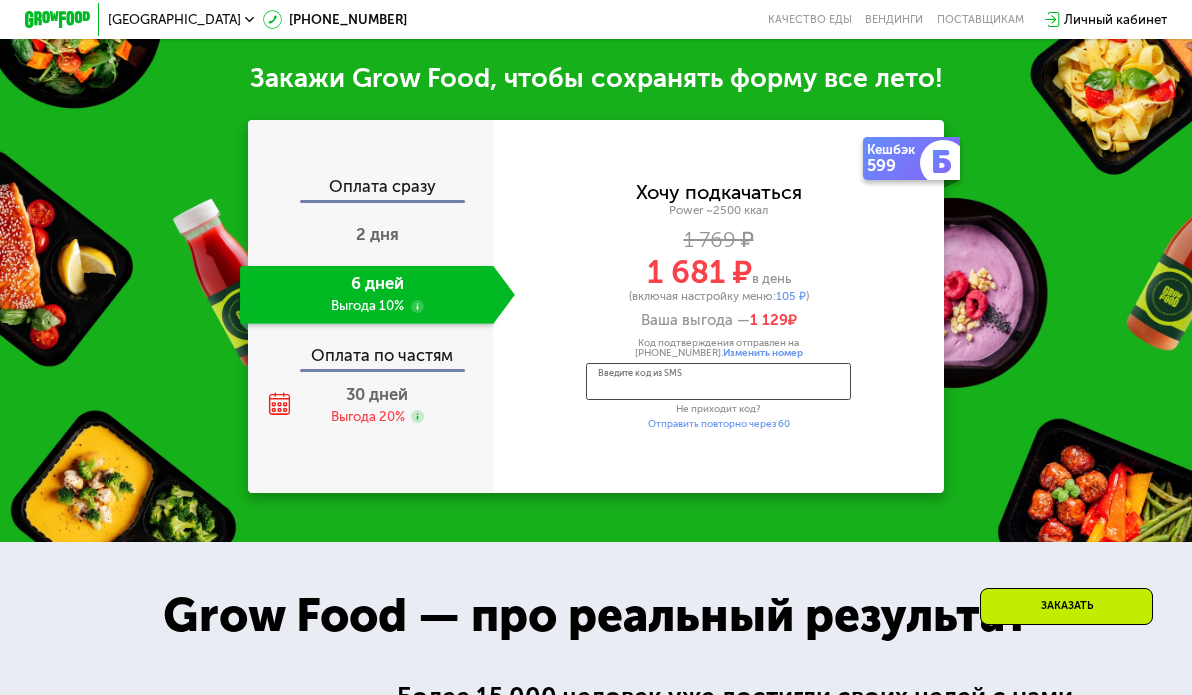scroll, scrollTop: 2109, scrollLeft: 0, axis: vertical 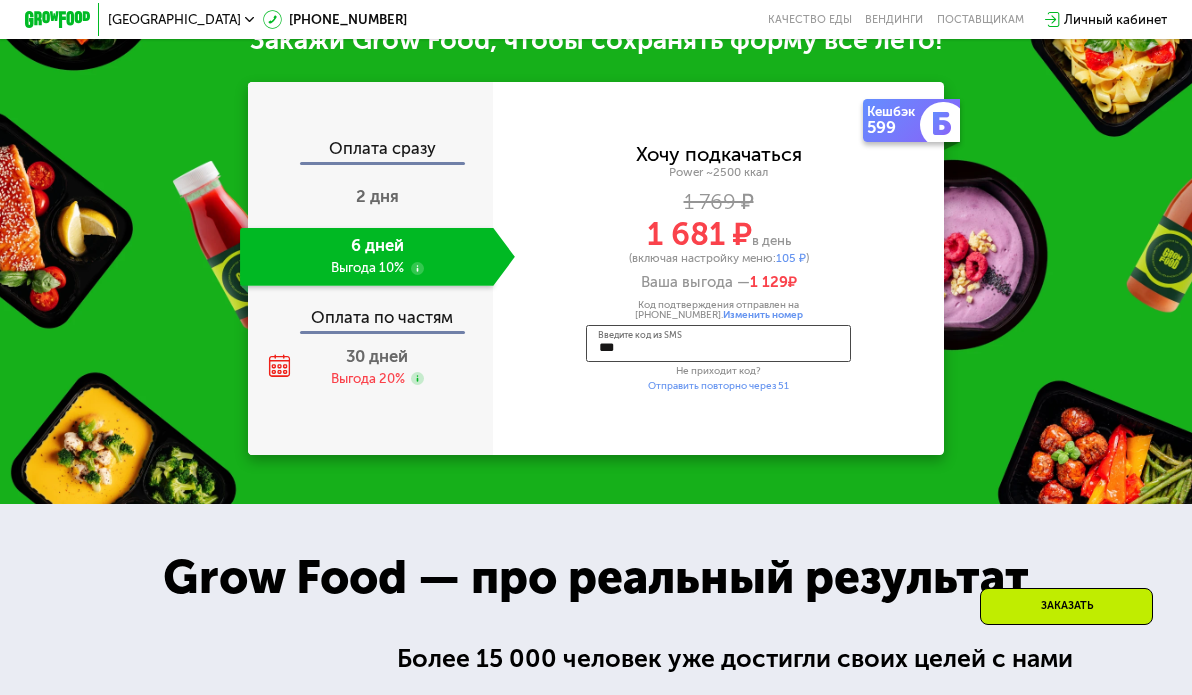 type on "****" 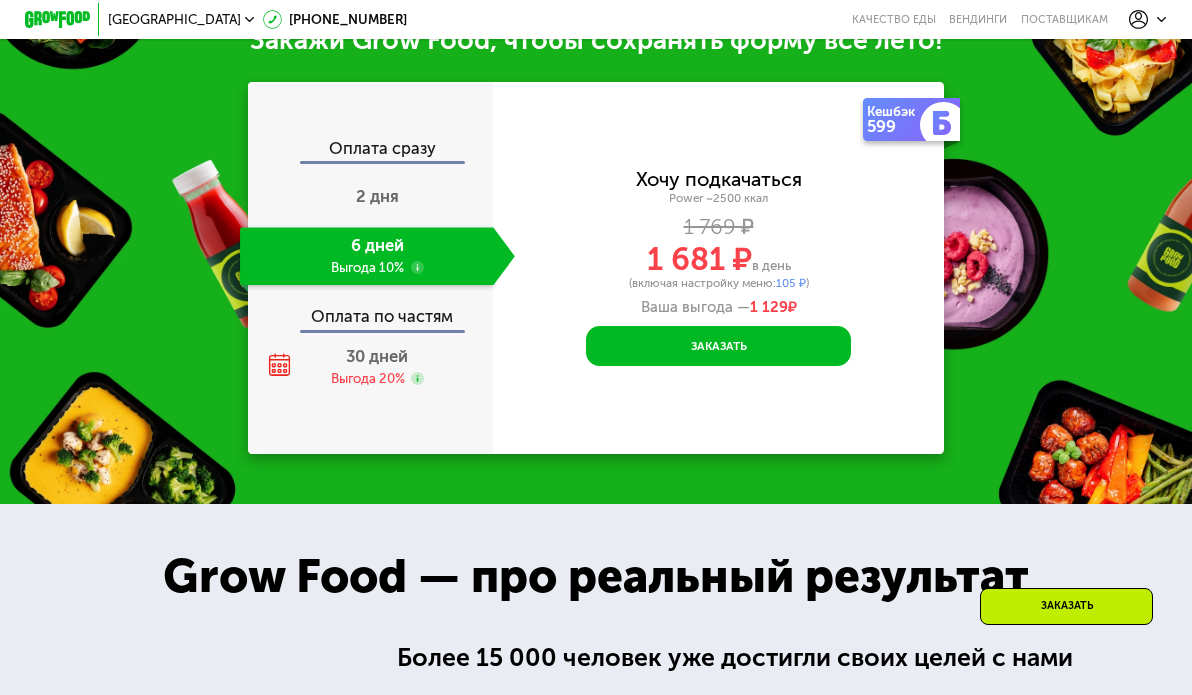 scroll, scrollTop: 0, scrollLeft: 0, axis: both 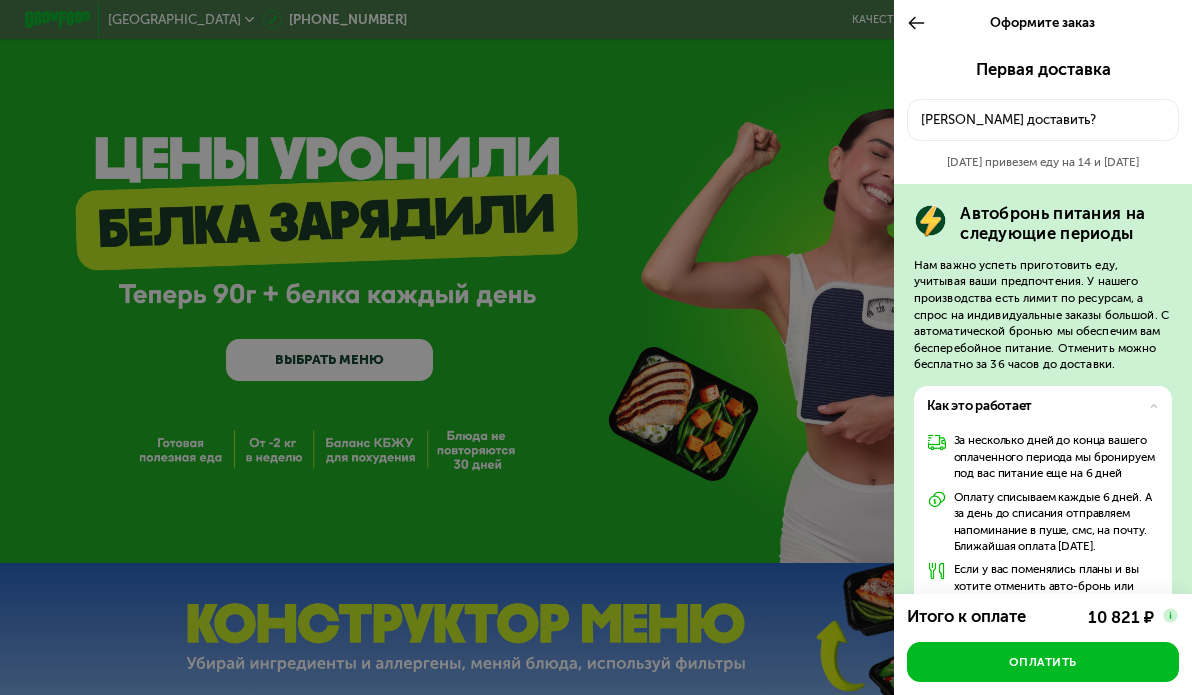 click on "[PERSON_NAME] доставить?" 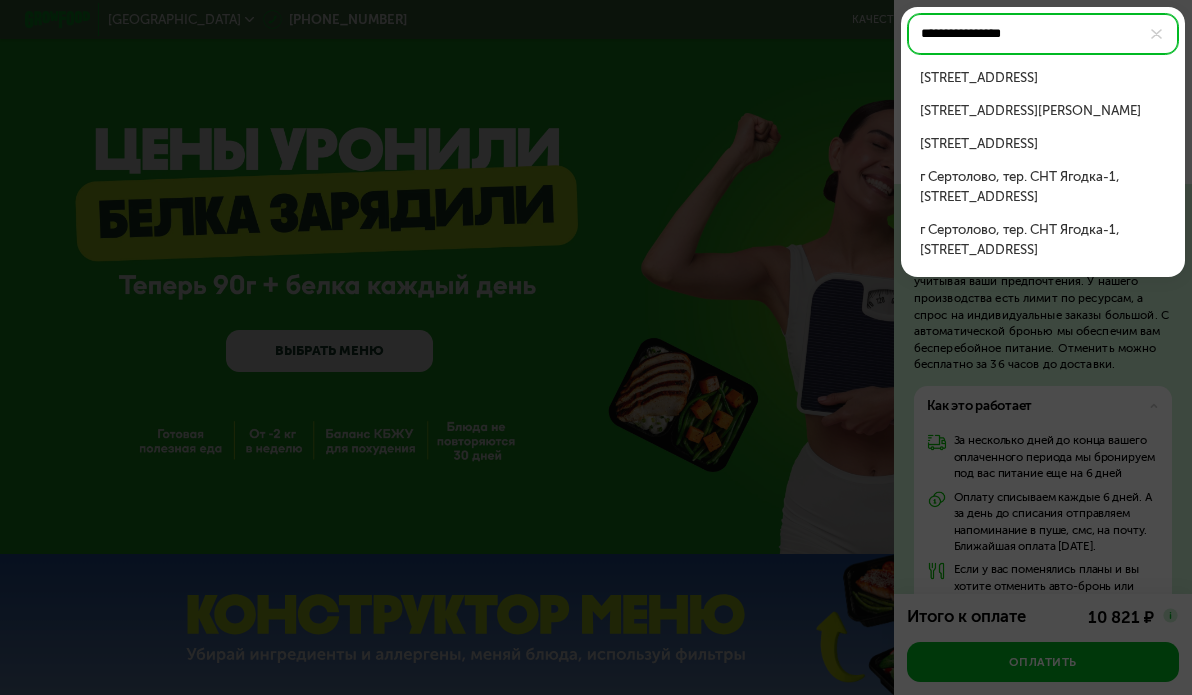 click on "[STREET_ADDRESS]" at bounding box center (1042, 78) 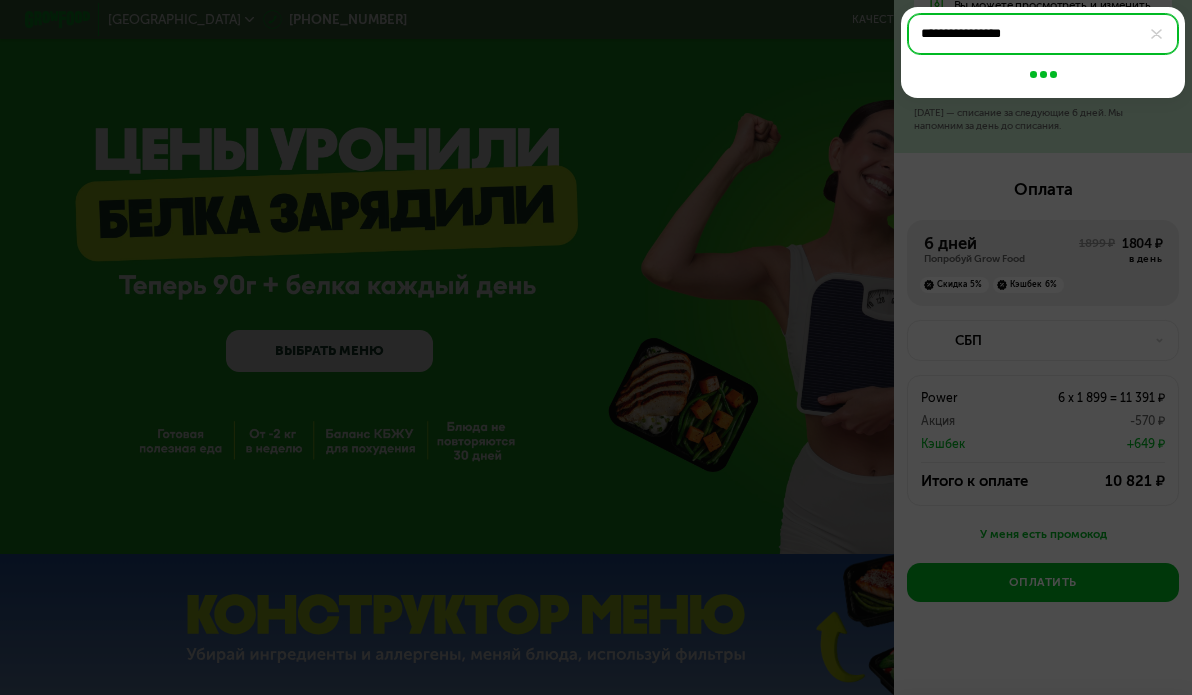 type on "**********" 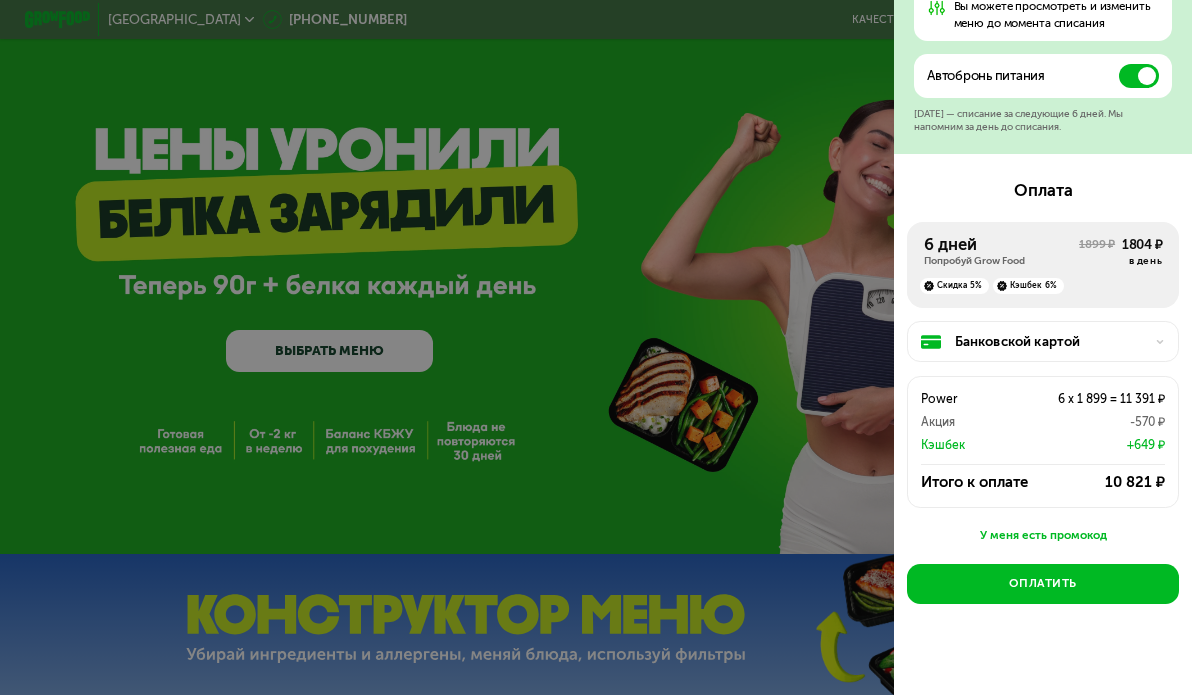 scroll, scrollTop: 722, scrollLeft: 0, axis: vertical 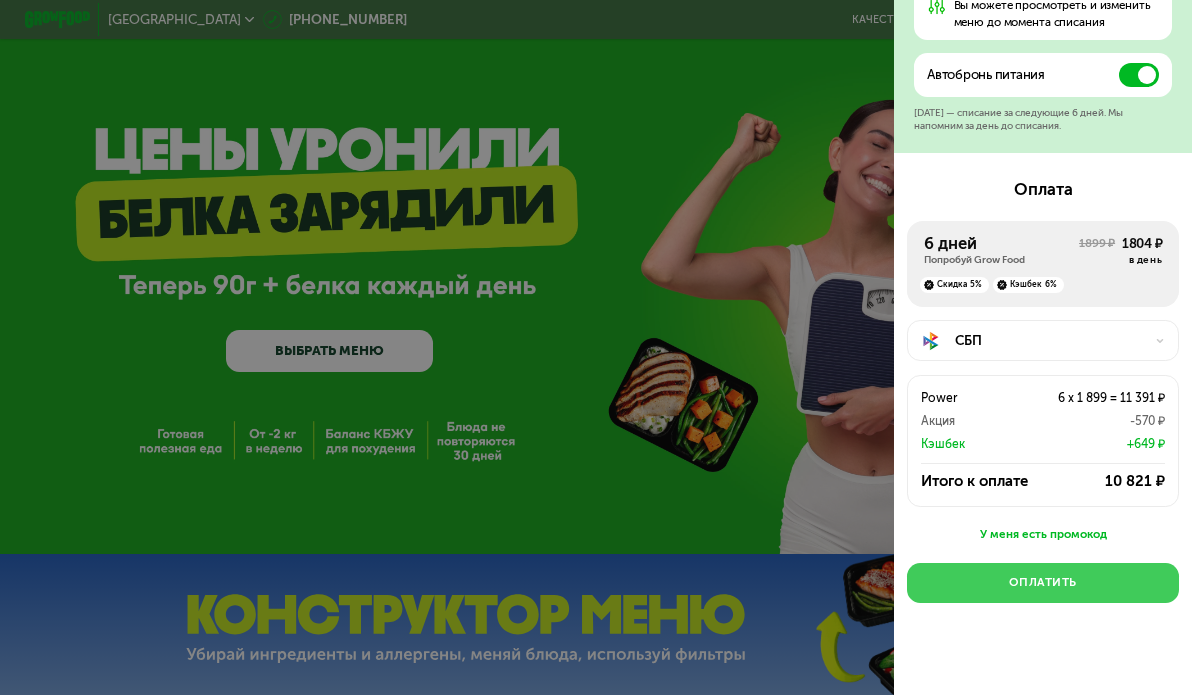click on "Оплатить" at bounding box center (1043, 582) 